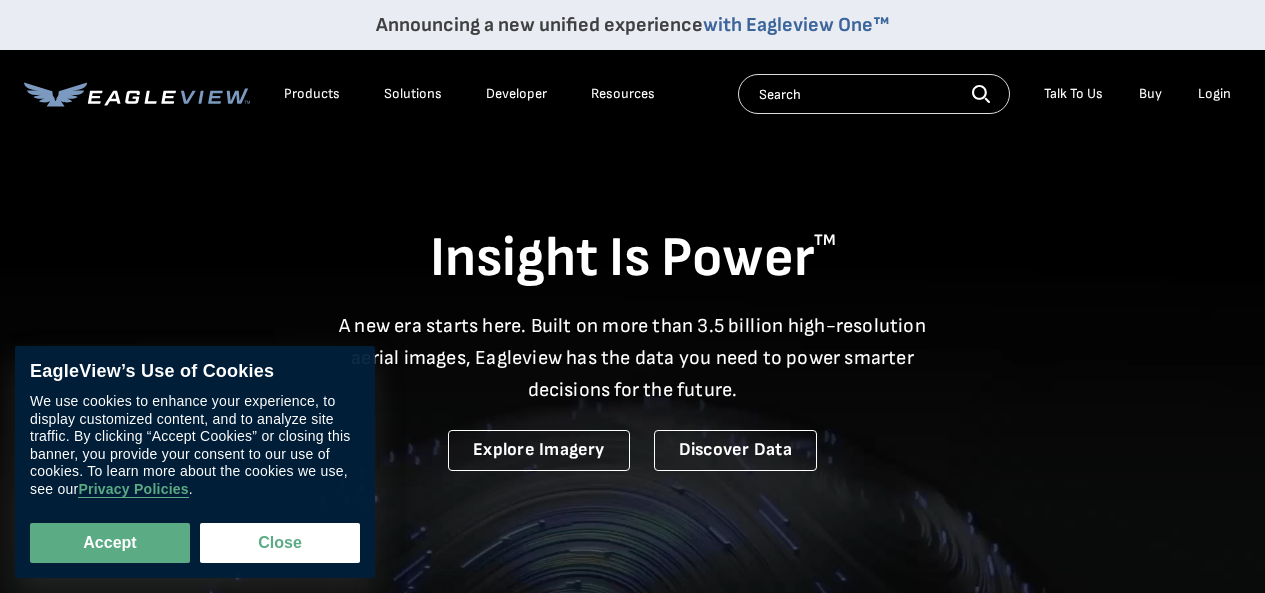 scroll, scrollTop: 0, scrollLeft: 0, axis: both 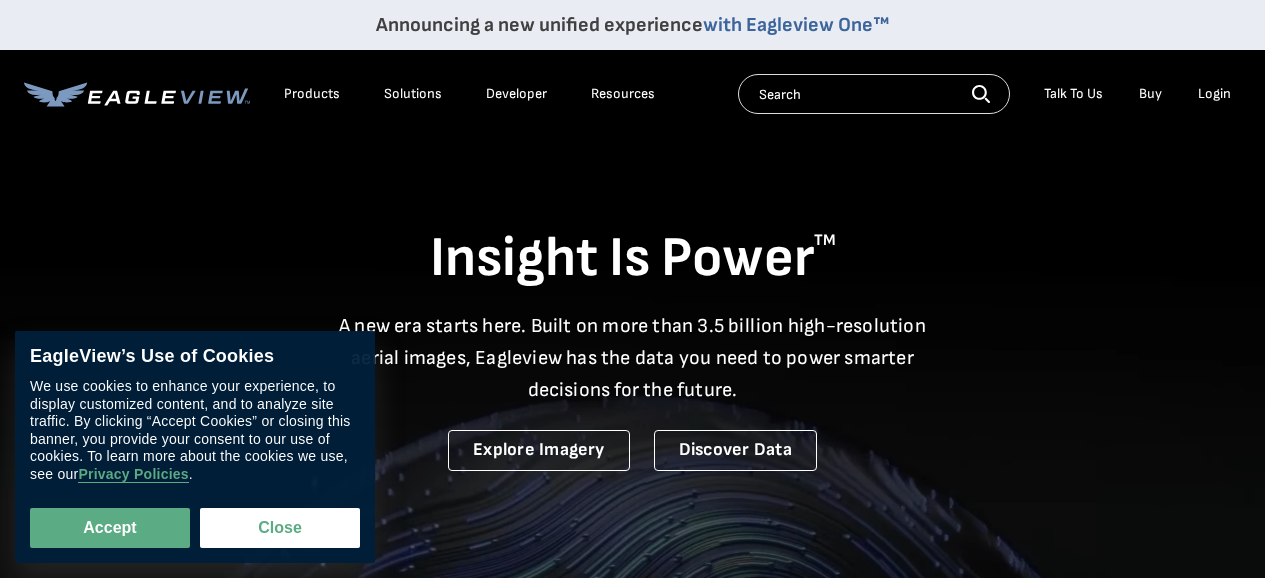 click on "Login" at bounding box center (1214, 94) 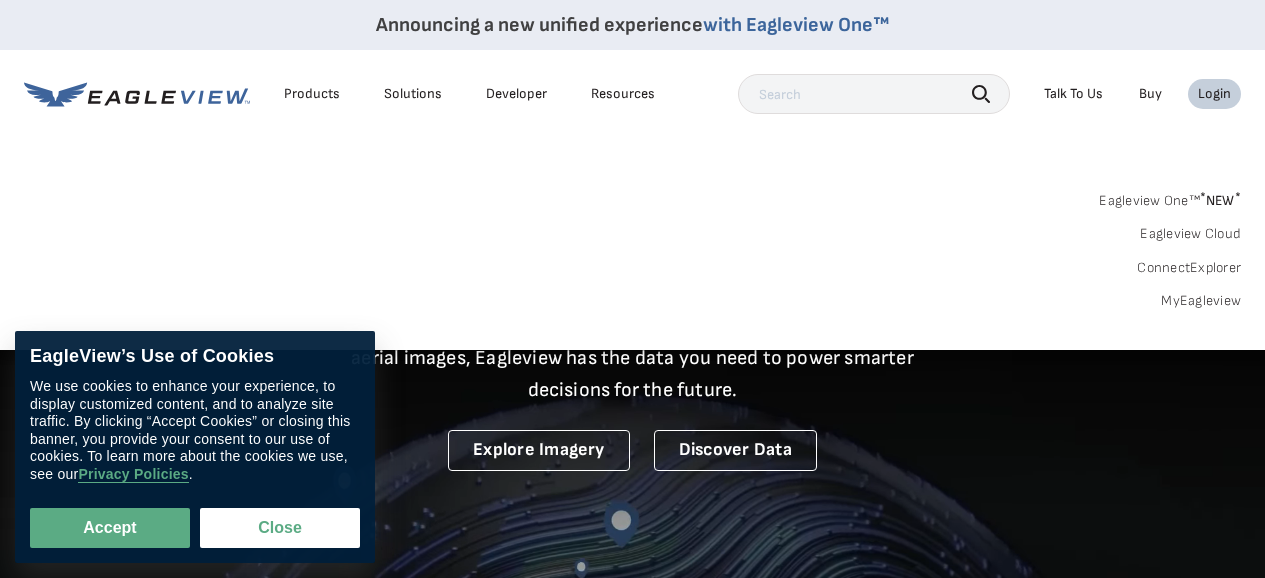 click on "Login" at bounding box center [1214, 94] 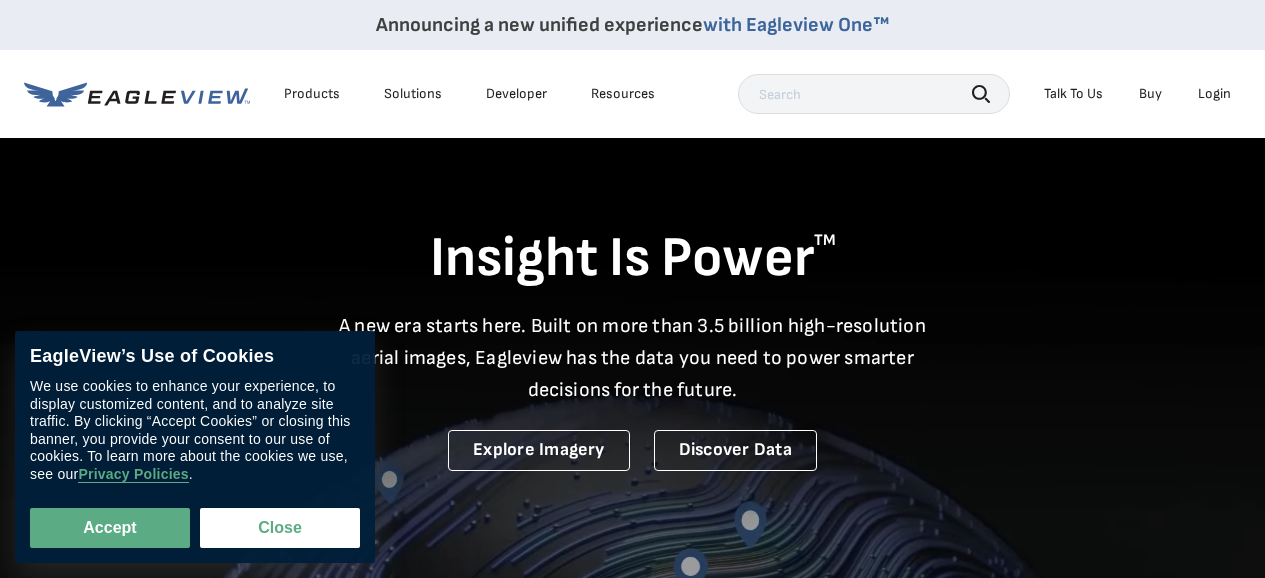 click on "Login" at bounding box center (1214, 94) 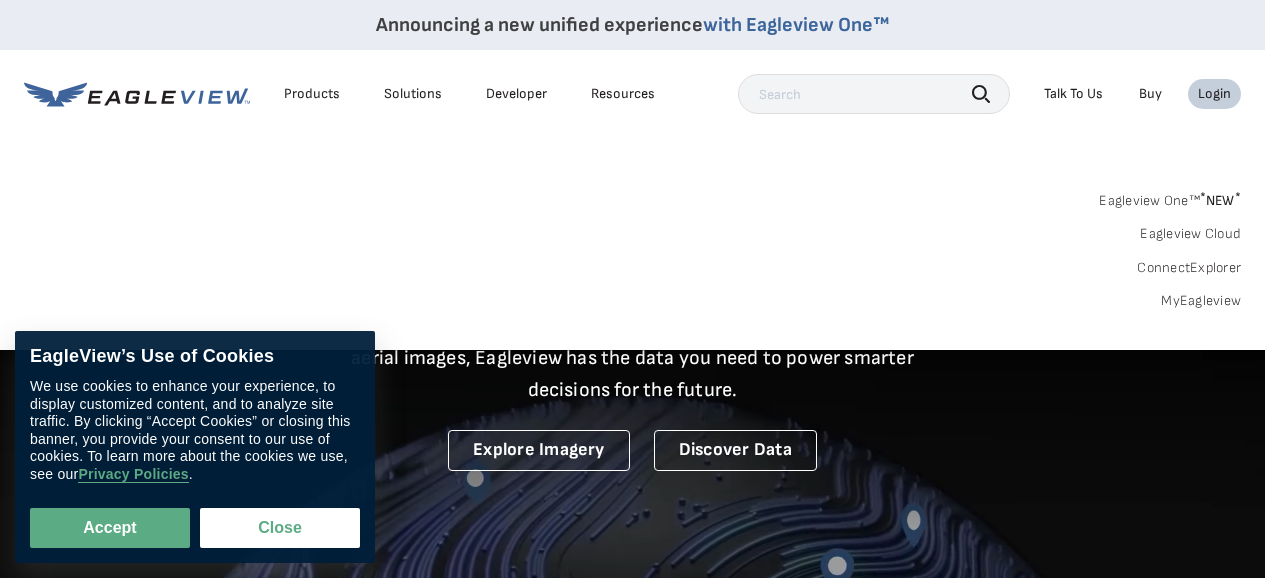 click on "Eagleview One™  * NEW *" at bounding box center [1170, 197] 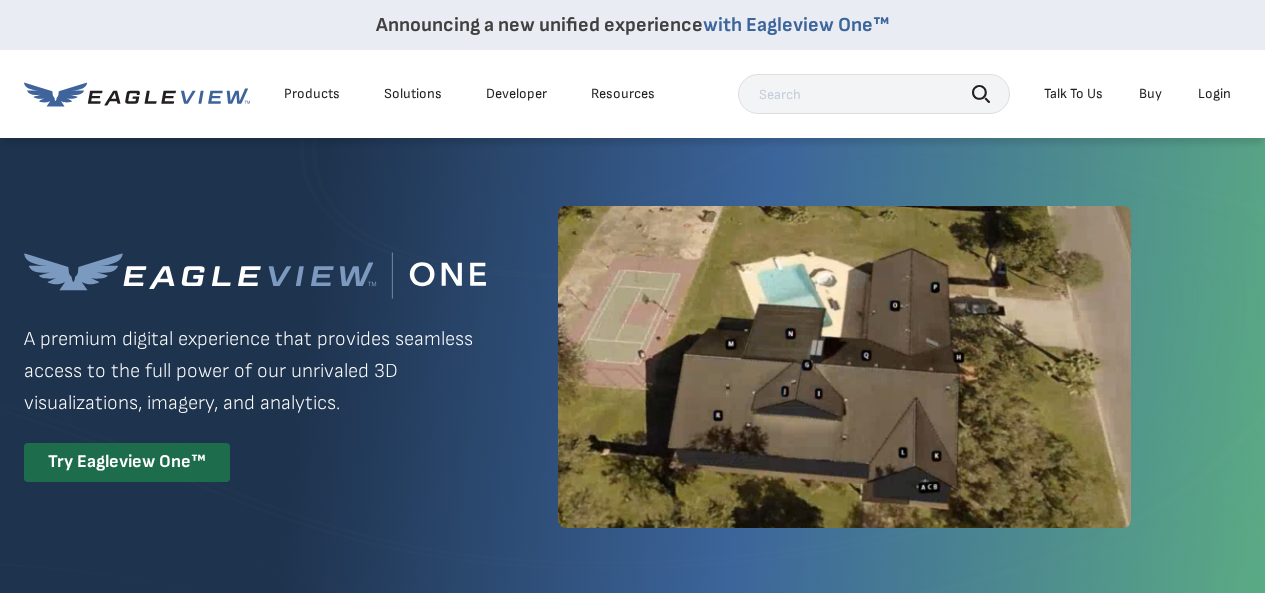 scroll, scrollTop: 0, scrollLeft: 0, axis: both 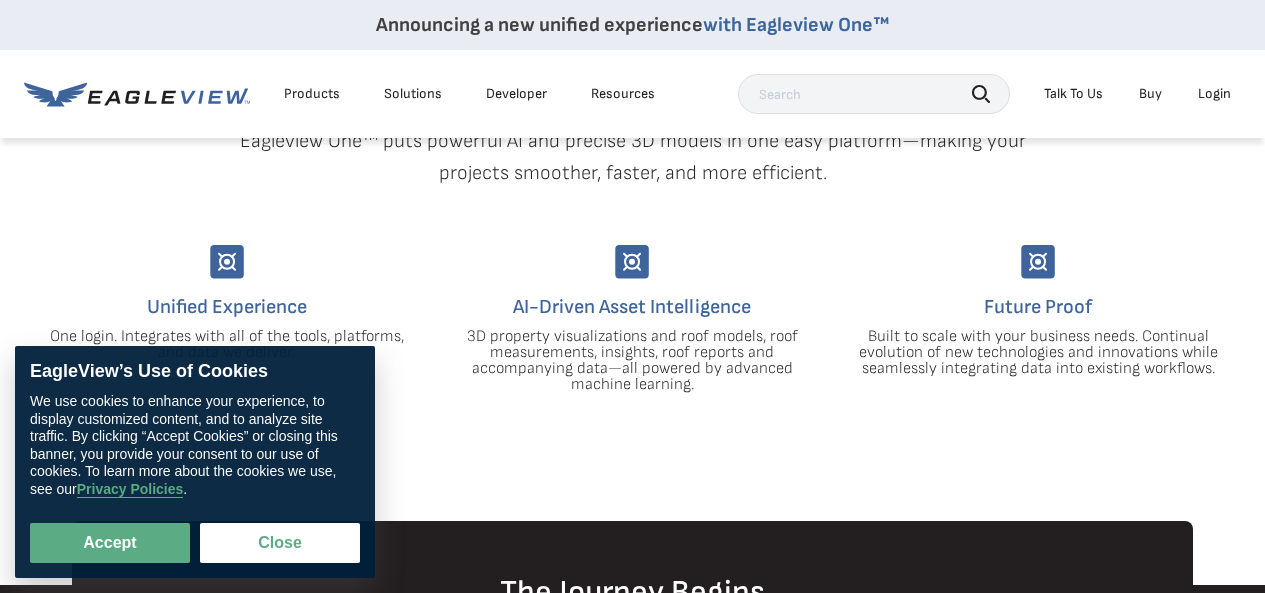 click on "Login" at bounding box center [1214, 94] 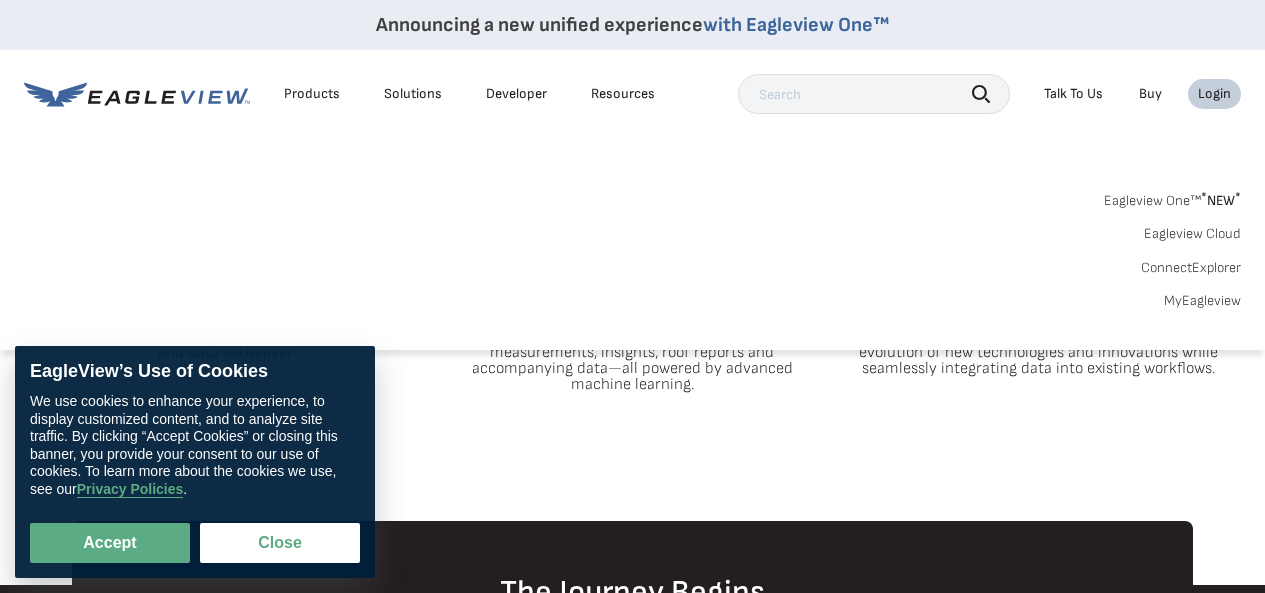 click on "MyEagleview" at bounding box center (1202, 301) 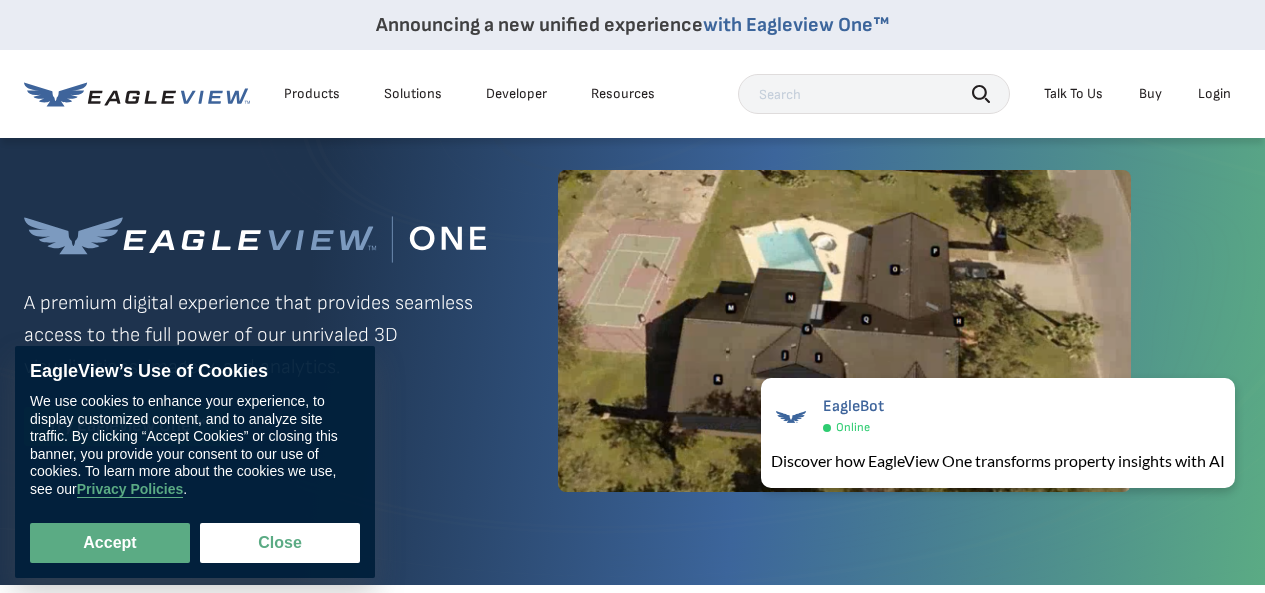scroll, scrollTop: 0, scrollLeft: 0, axis: both 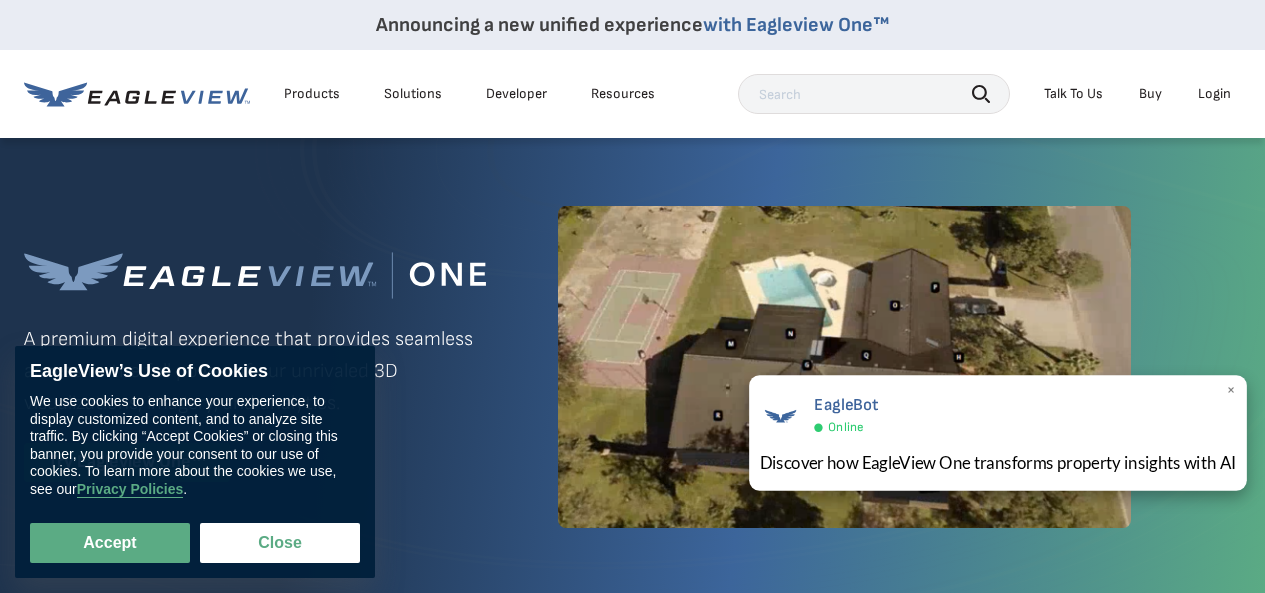 click on "Discover how EagleView One transforms property insights with AI" at bounding box center [998, 462] 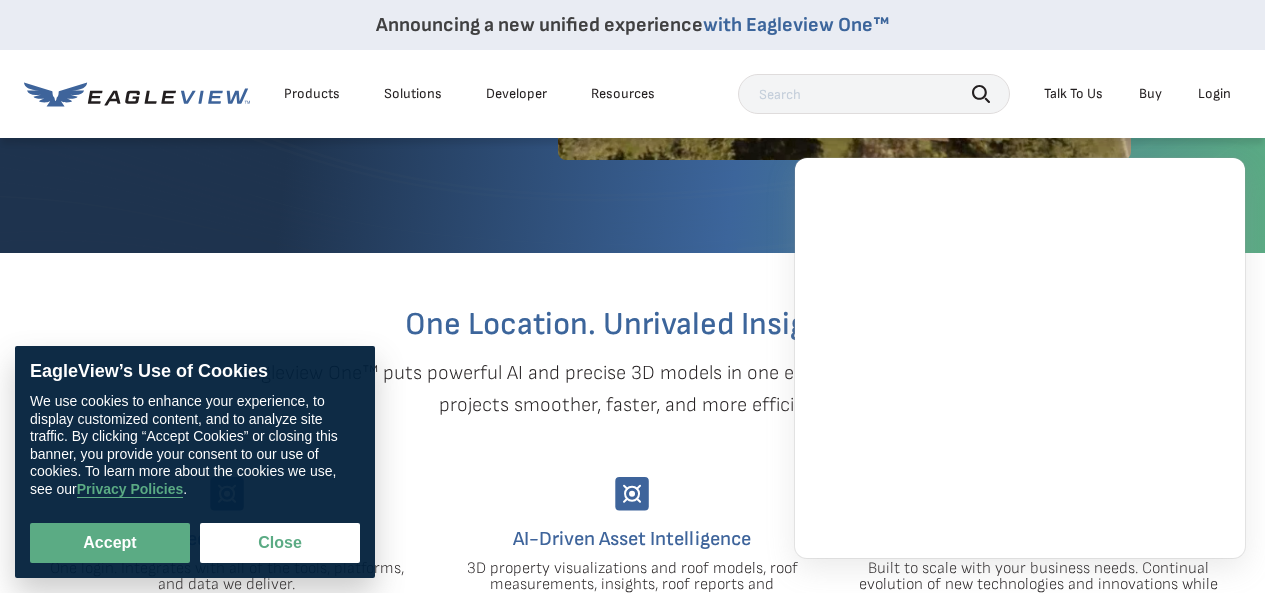 scroll, scrollTop: 400, scrollLeft: 0, axis: vertical 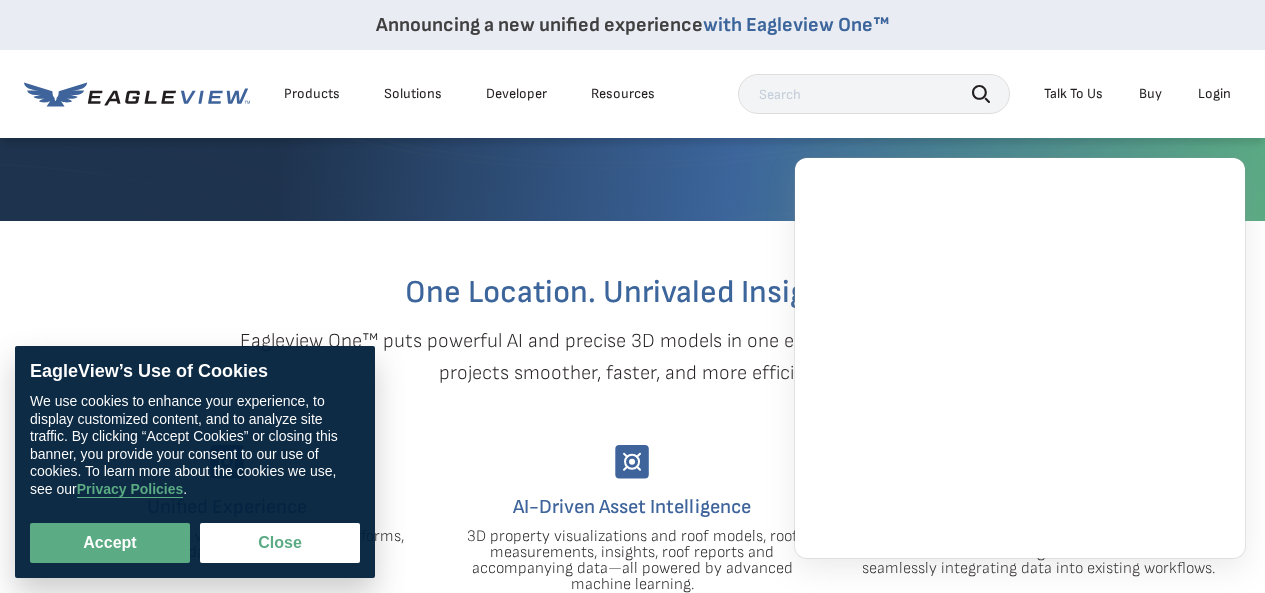 click on "Buy" at bounding box center (1150, 94) 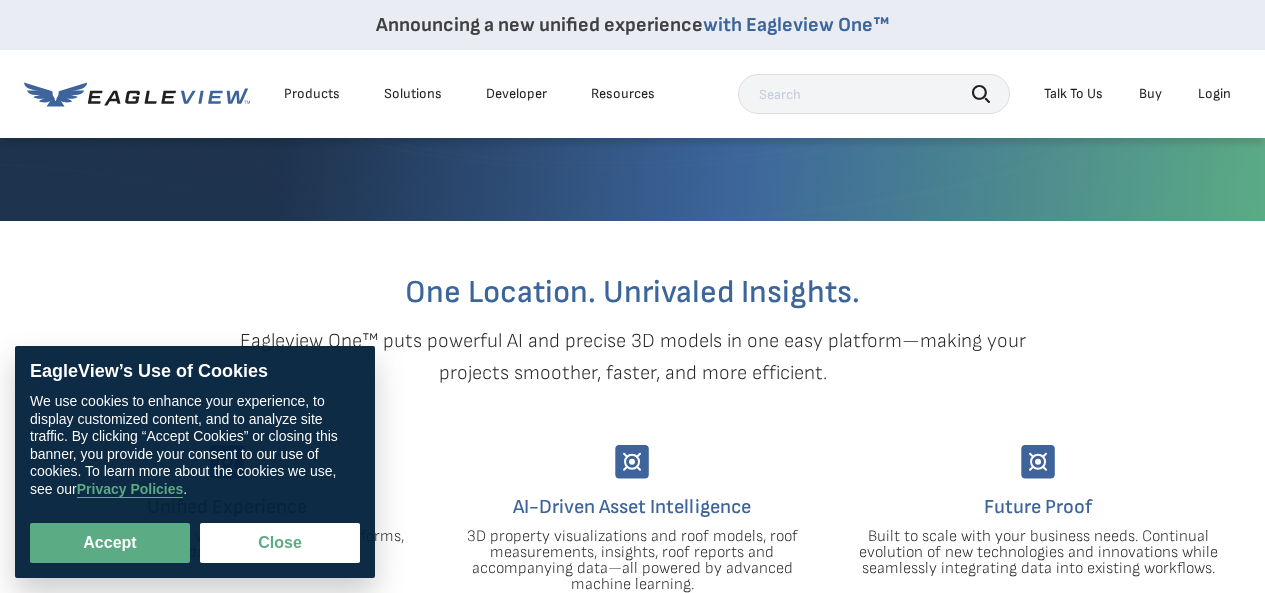 click on "Buy" at bounding box center [1150, 94] 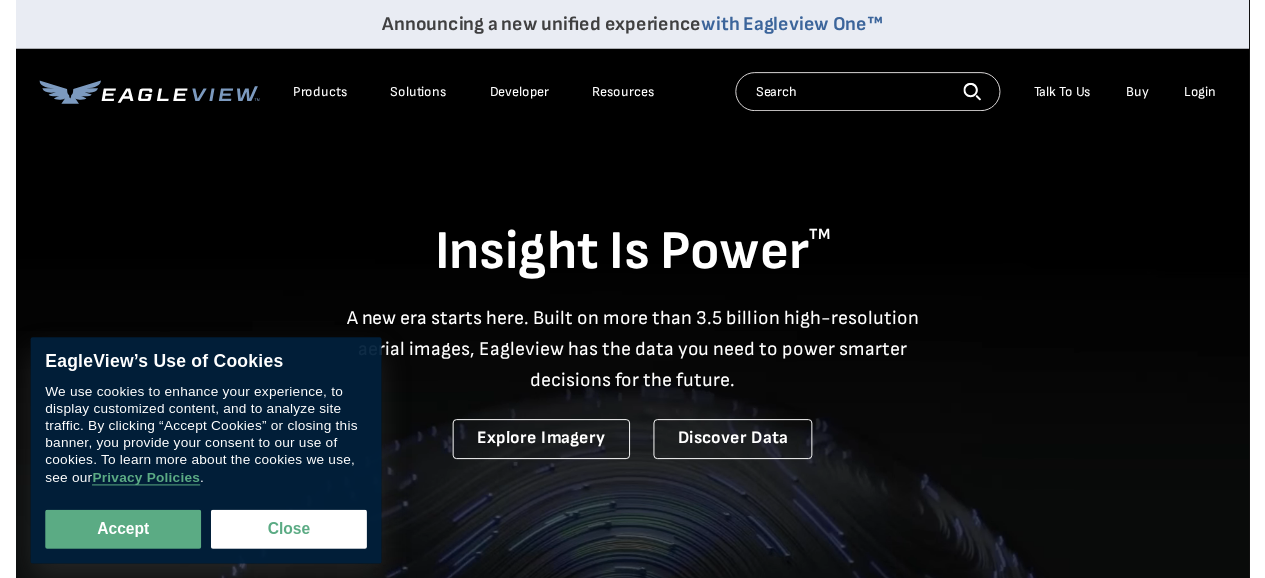 scroll, scrollTop: 0, scrollLeft: 0, axis: both 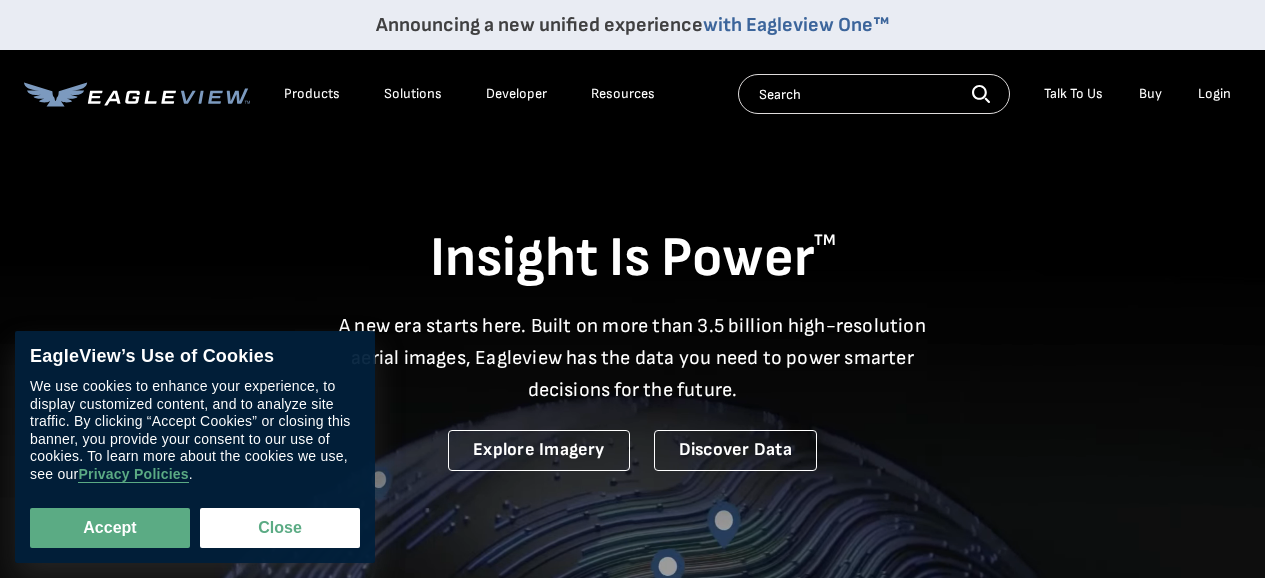 click on "Login" at bounding box center (1214, 94) 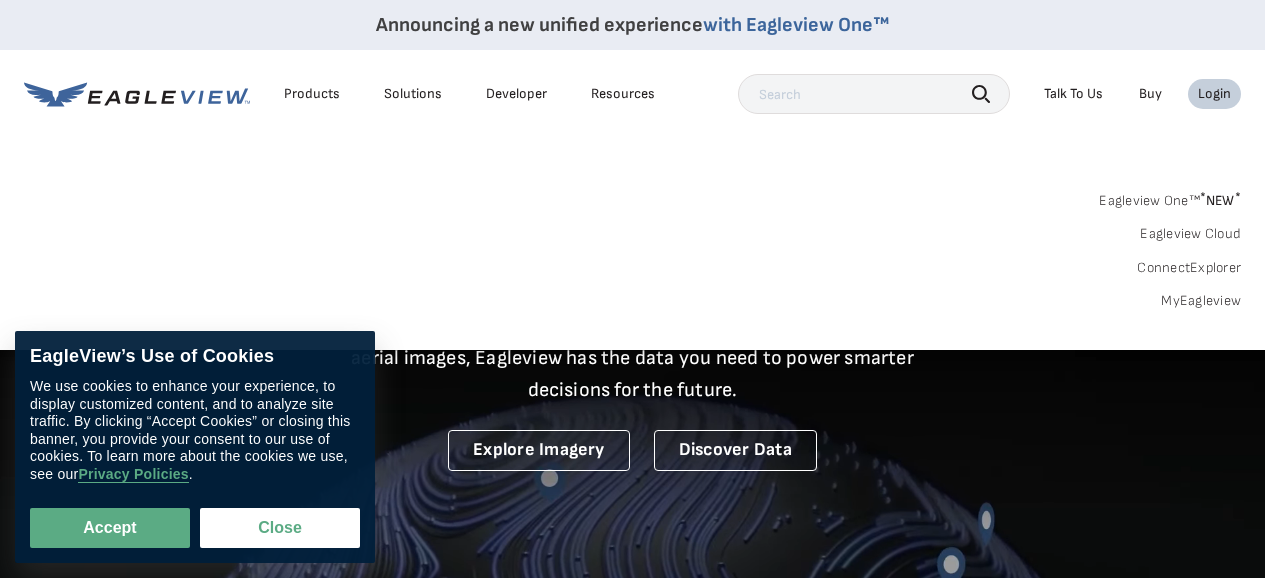 click on "Eagleview One™  * NEW *" at bounding box center [1170, 197] 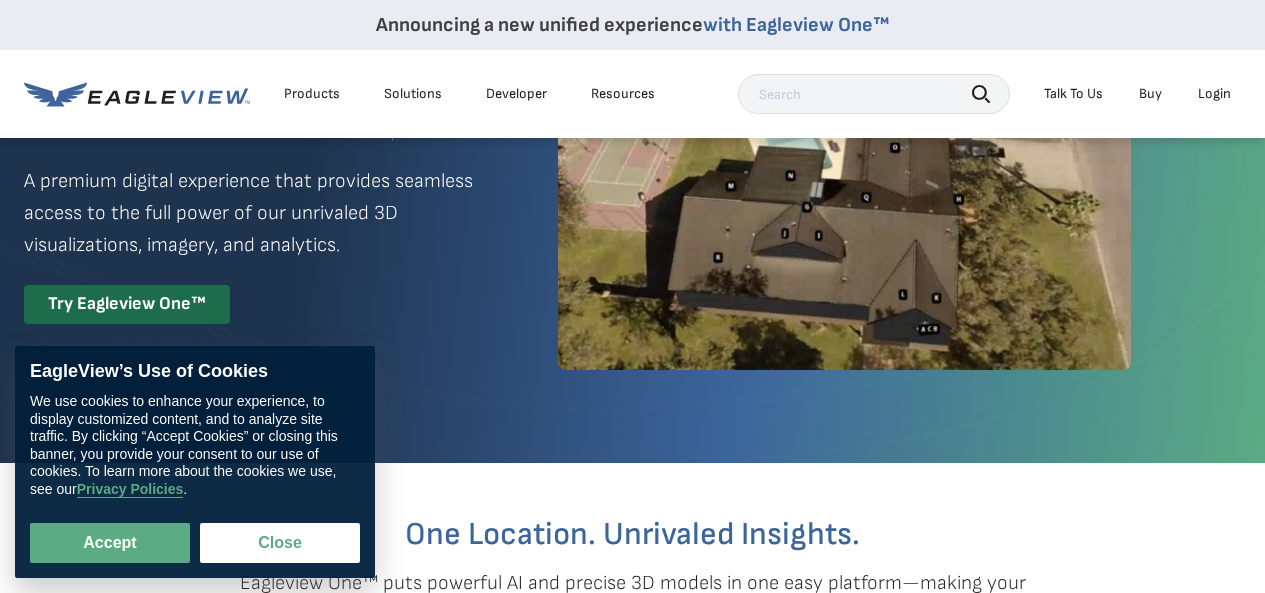 scroll, scrollTop: 200, scrollLeft: 0, axis: vertical 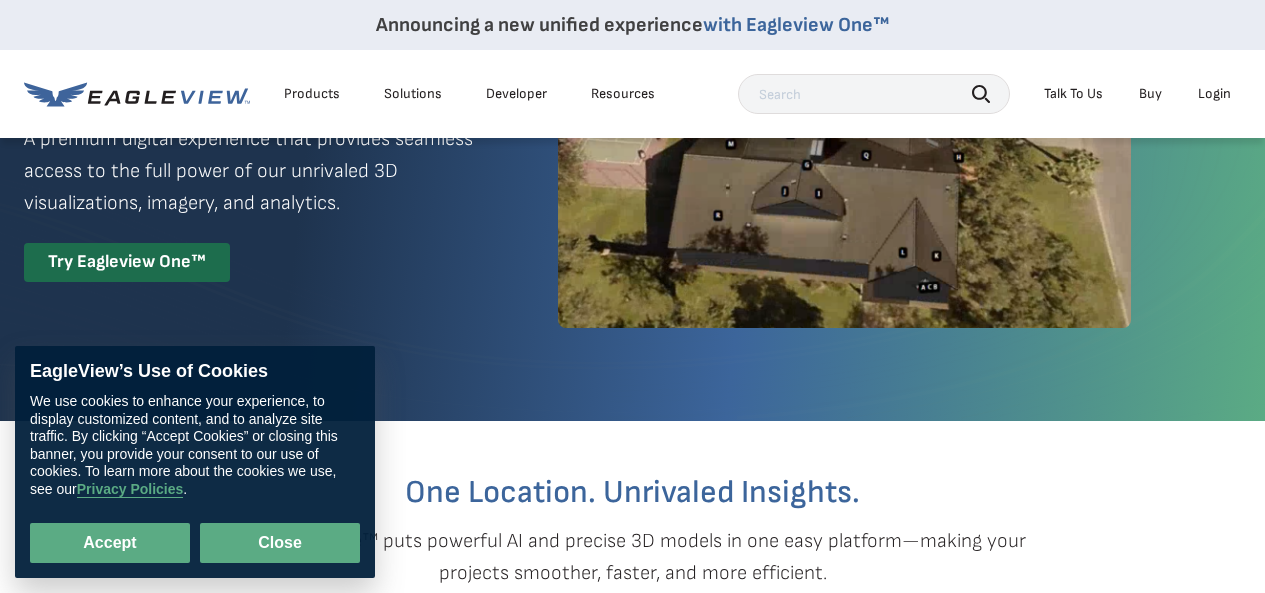 click on "Close" at bounding box center [280, 543] 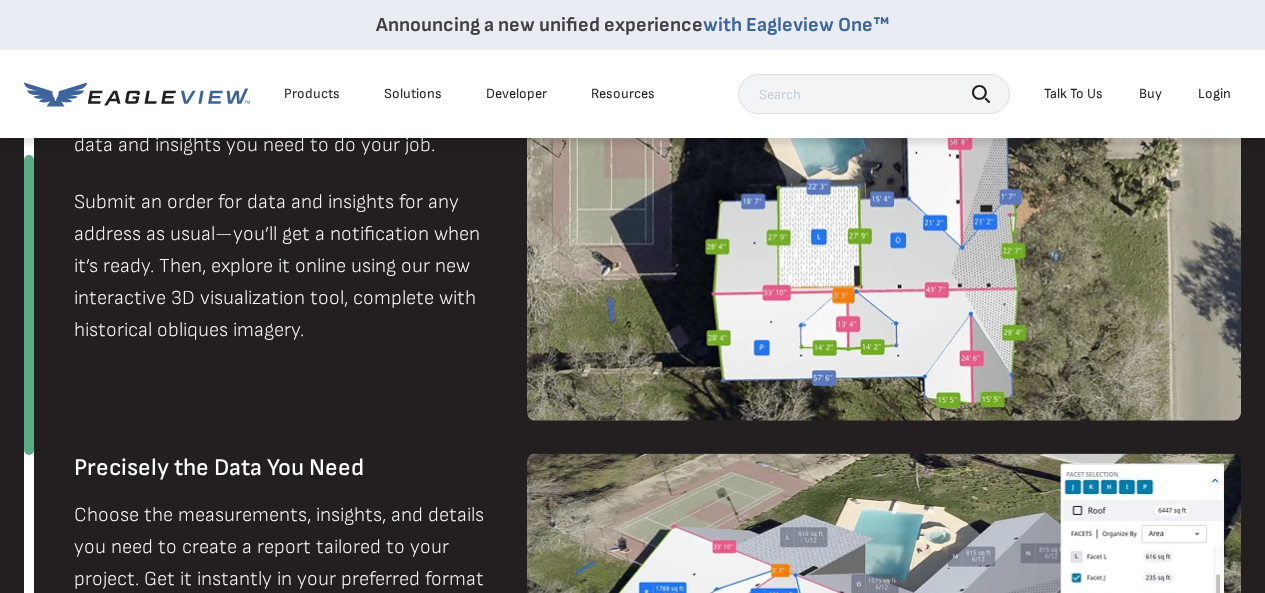 scroll, scrollTop: 1500, scrollLeft: 0, axis: vertical 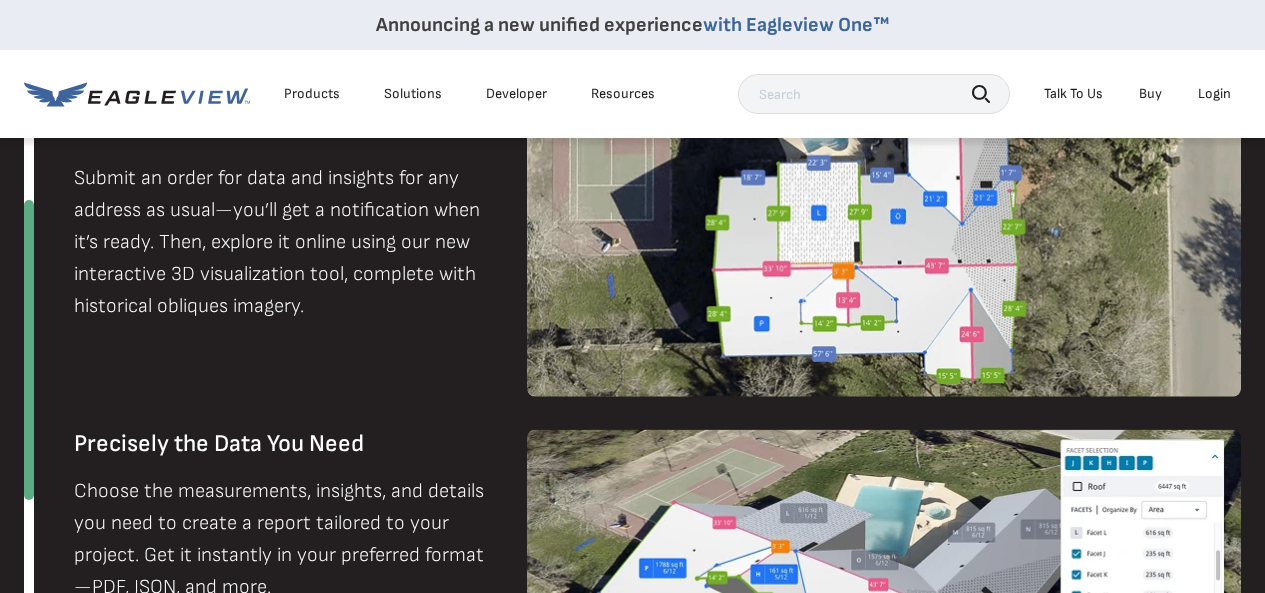 click on "Products" at bounding box center (312, 94) 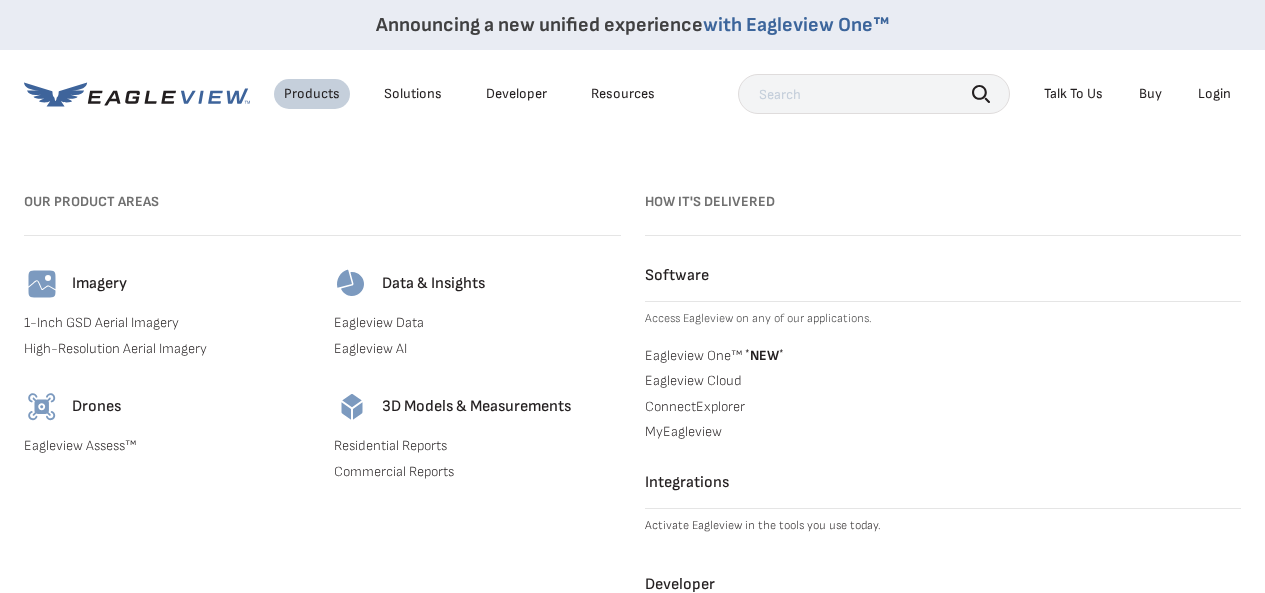 scroll, scrollTop: 1700, scrollLeft: 0, axis: vertical 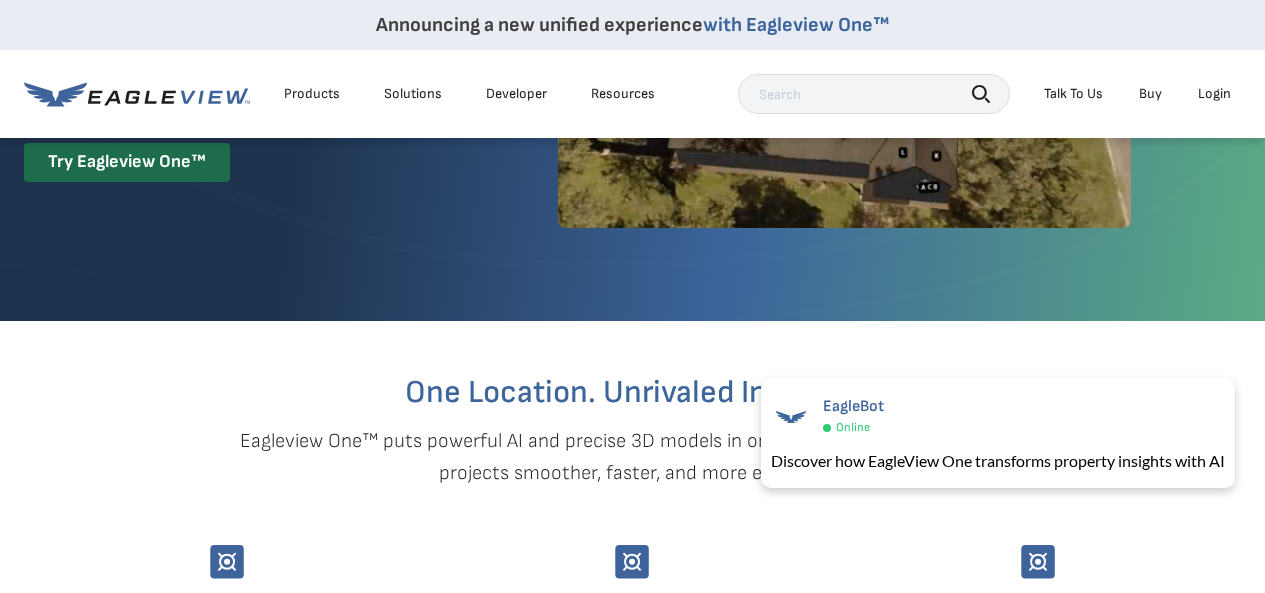 click on "Buy" at bounding box center (1150, 94) 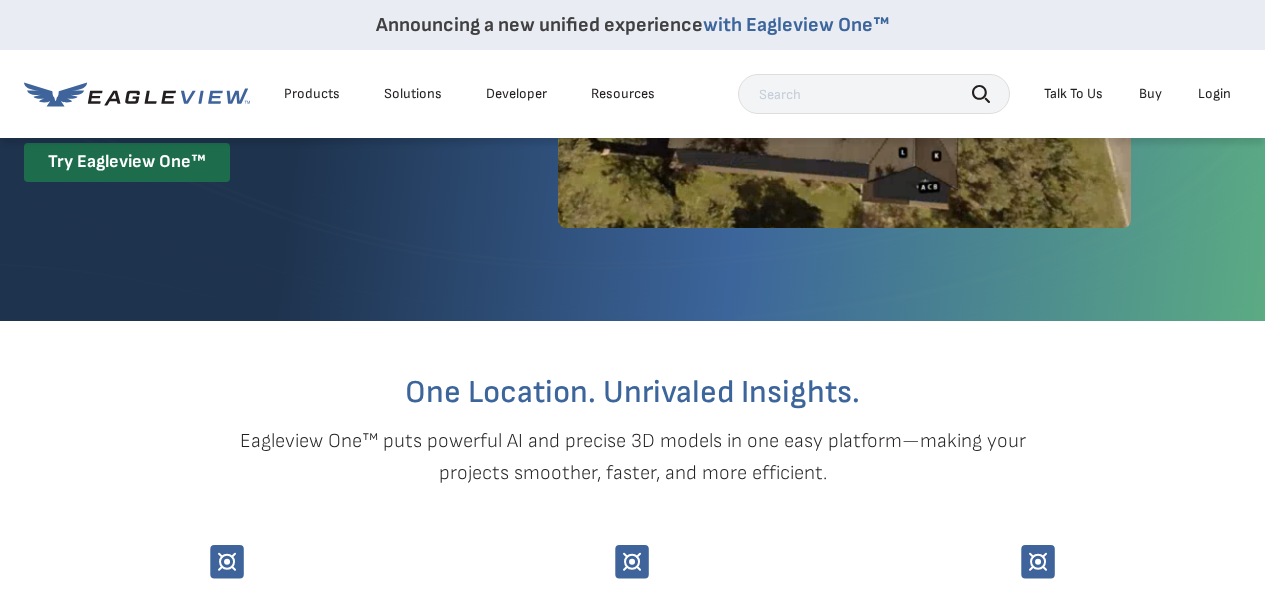 click 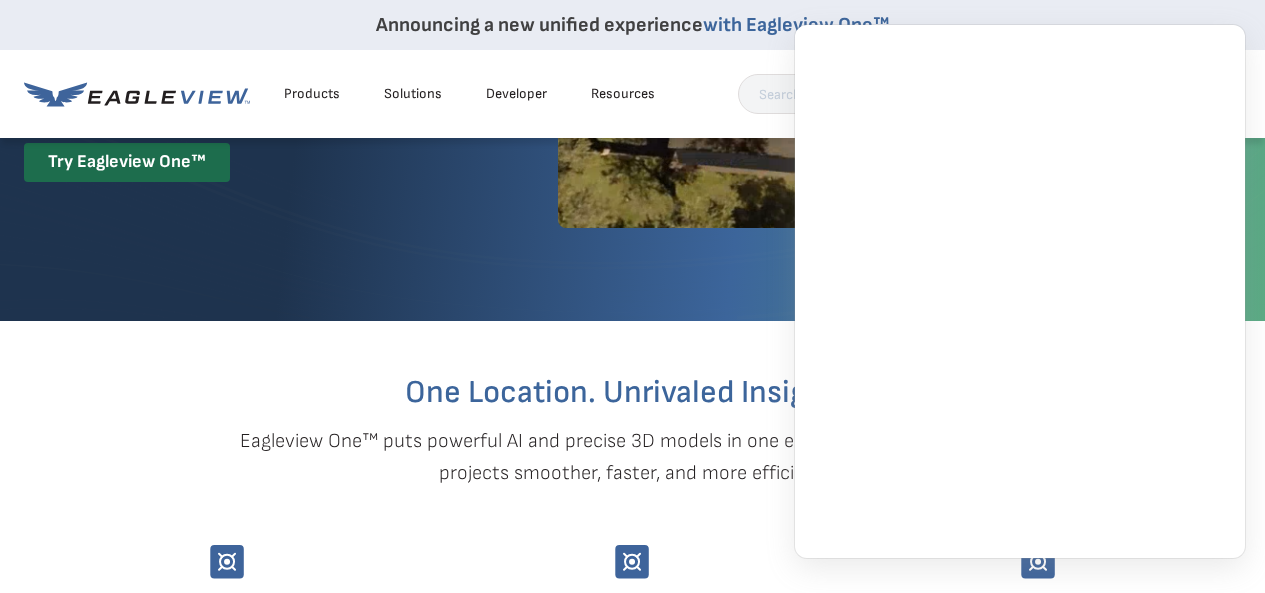 click on "Products
Solutions
Developer
Resources
Search
Talk To Us
Buy
Login" at bounding box center (632, 94) 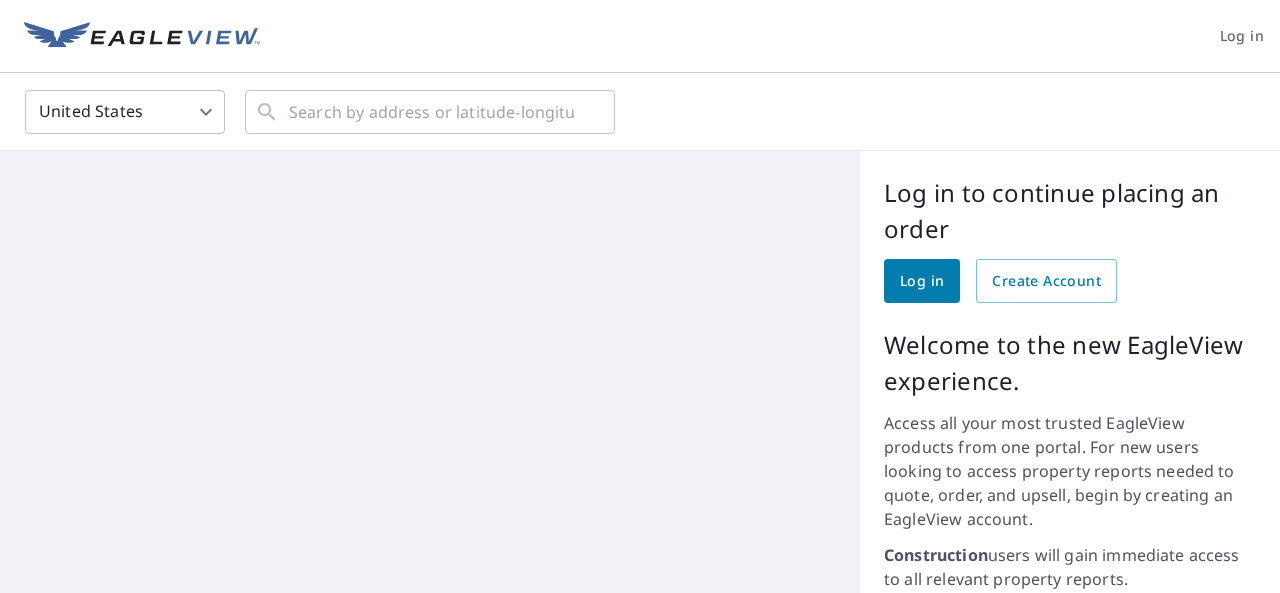 scroll, scrollTop: 0, scrollLeft: 0, axis: both 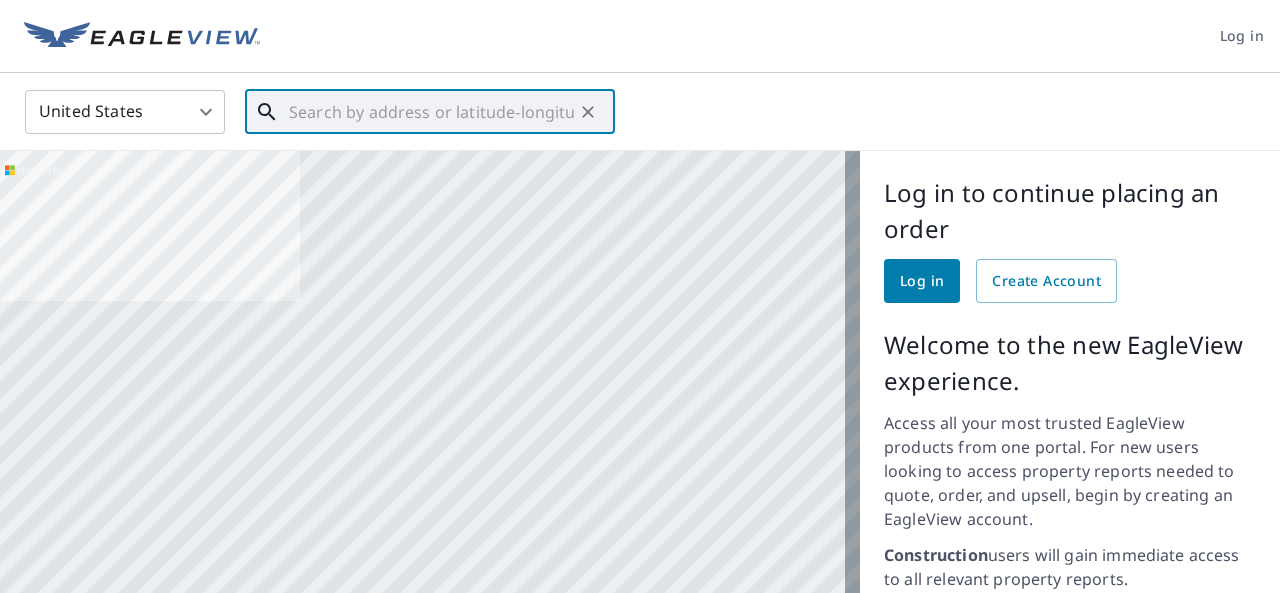 click at bounding box center (431, 112) 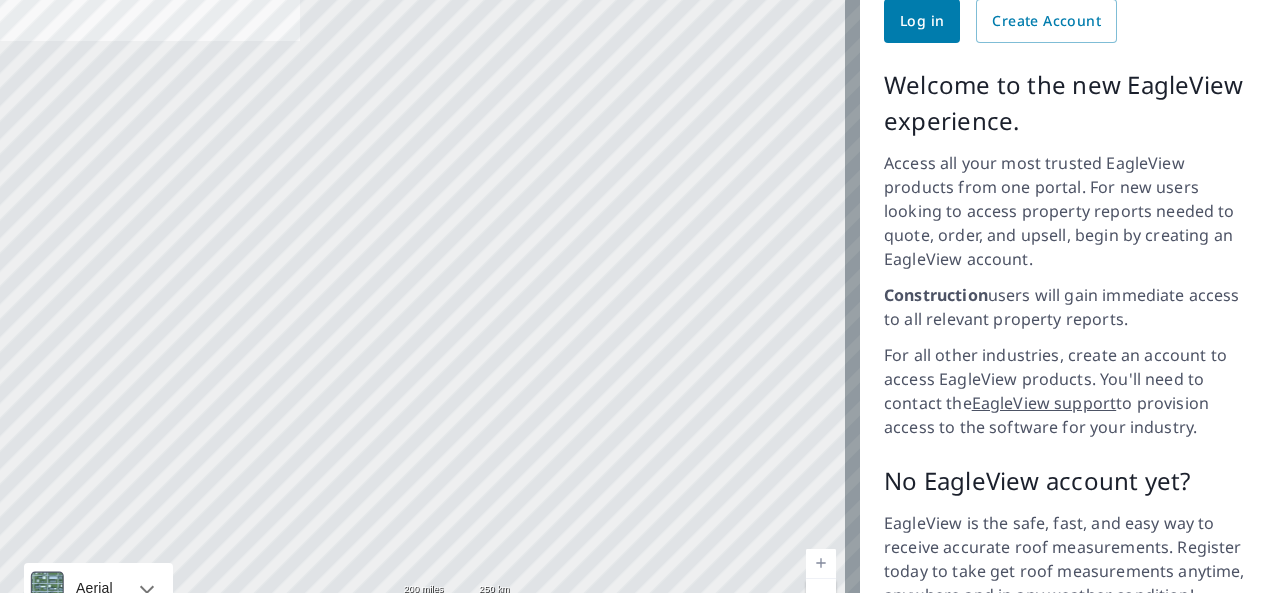 scroll, scrollTop: 160, scrollLeft: 0, axis: vertical 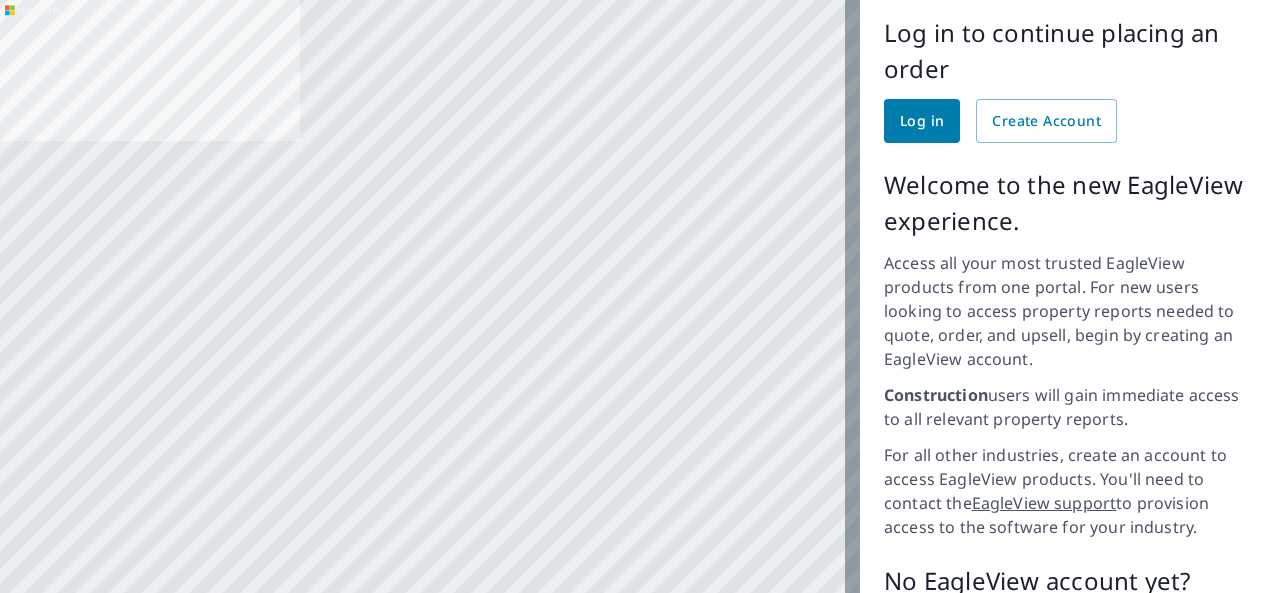 click on "Log in" at bounding box center (922, 121) 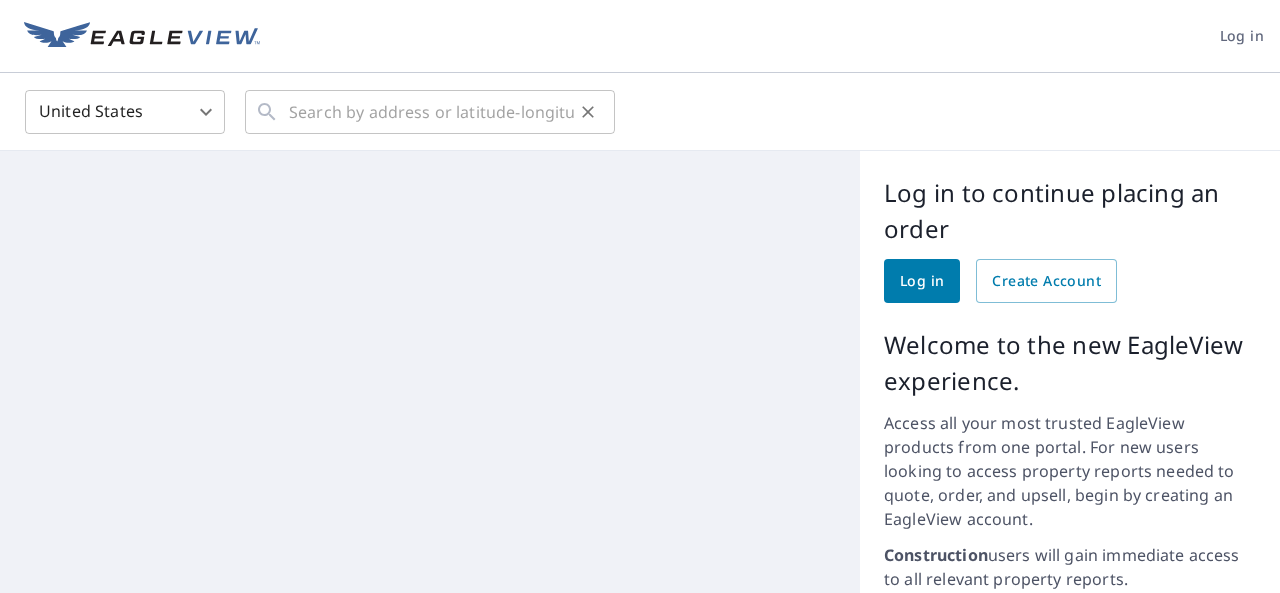 scroll, scrollTop: 0, scrollLeft: 0, axis: both 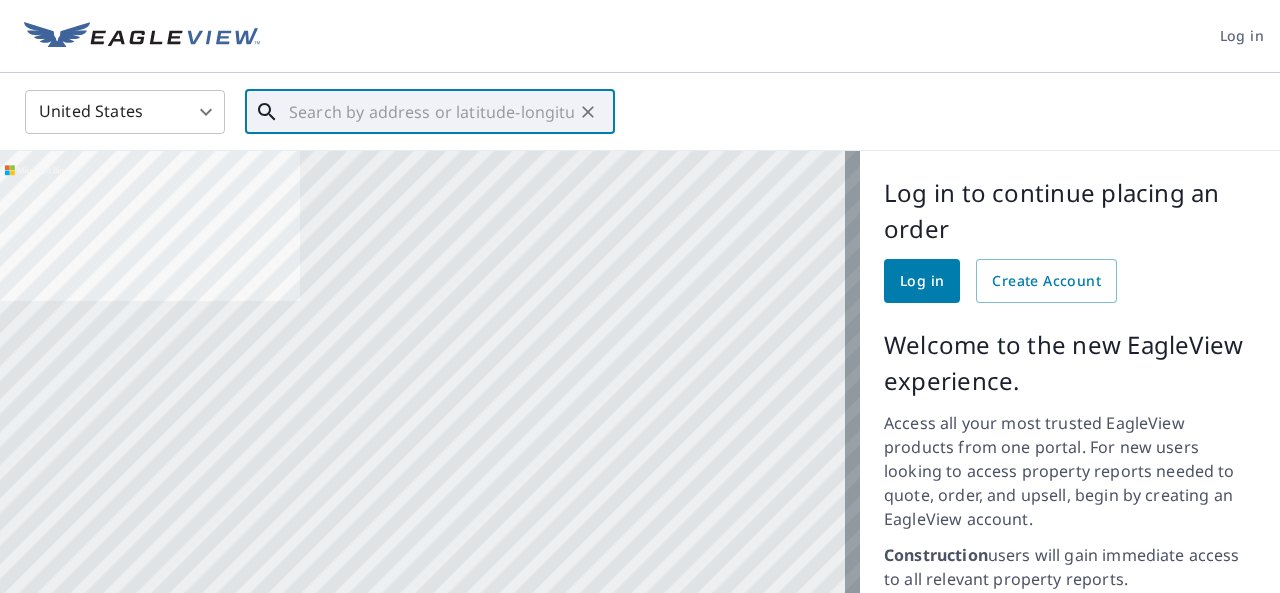 click at bounding box center (431, 112) 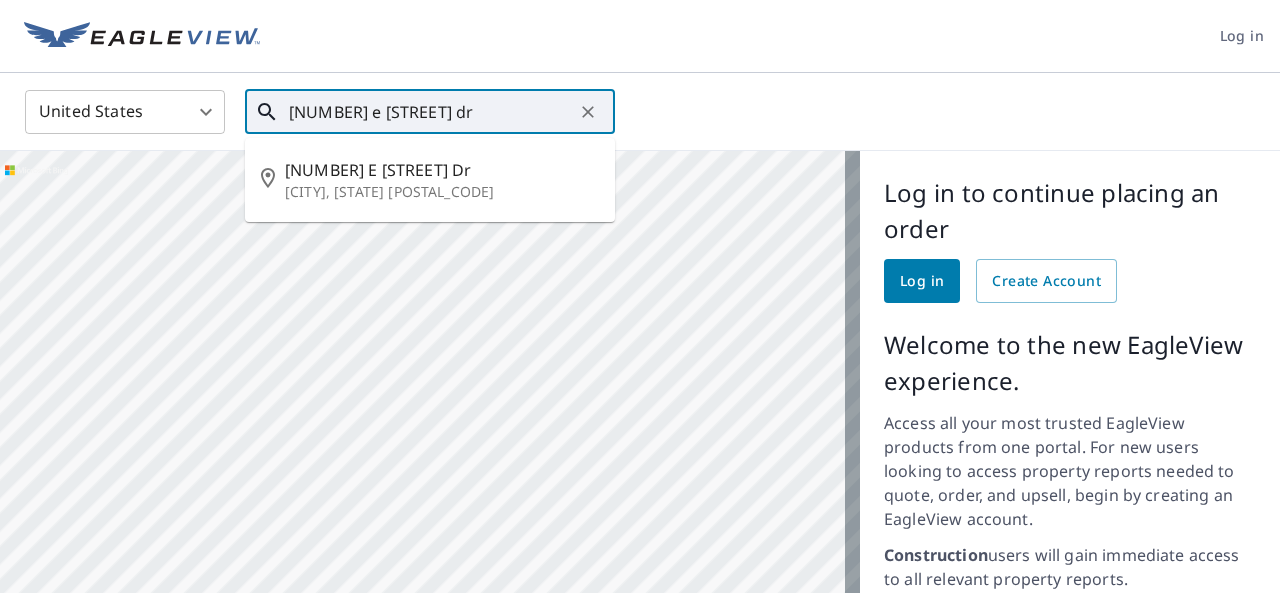 type on "[NUMBER] e [STREET] dr" 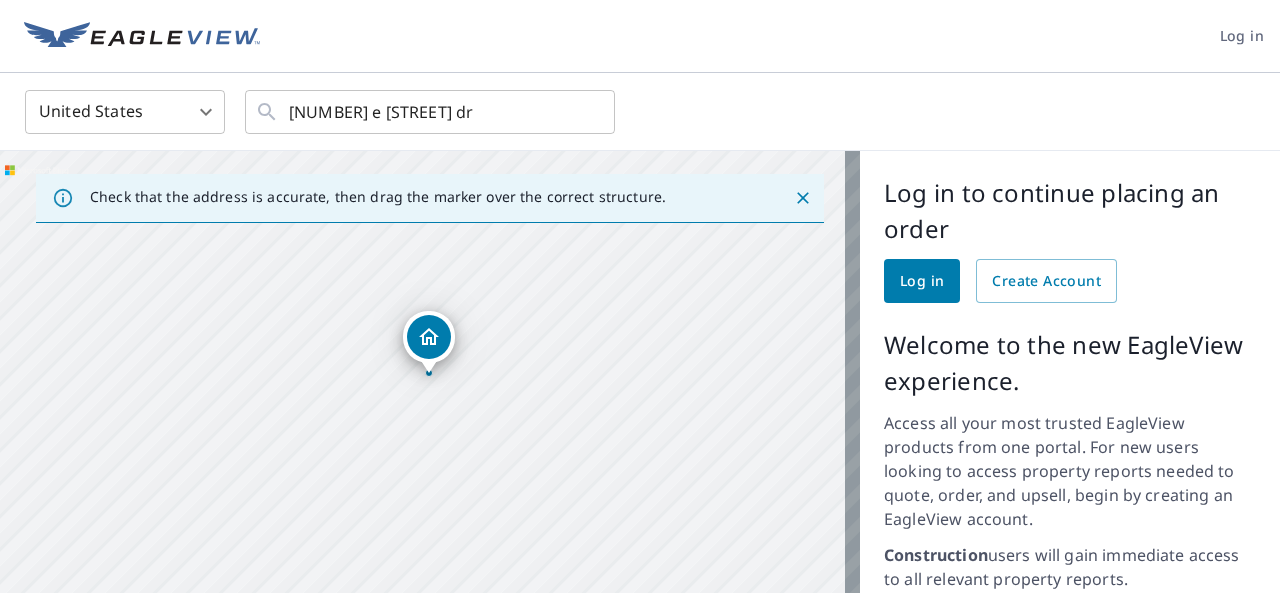 drag, startPoint x: 585, startPoint y: 305, endPoint x: 607, endPoint y: 304, distance: 22.022715 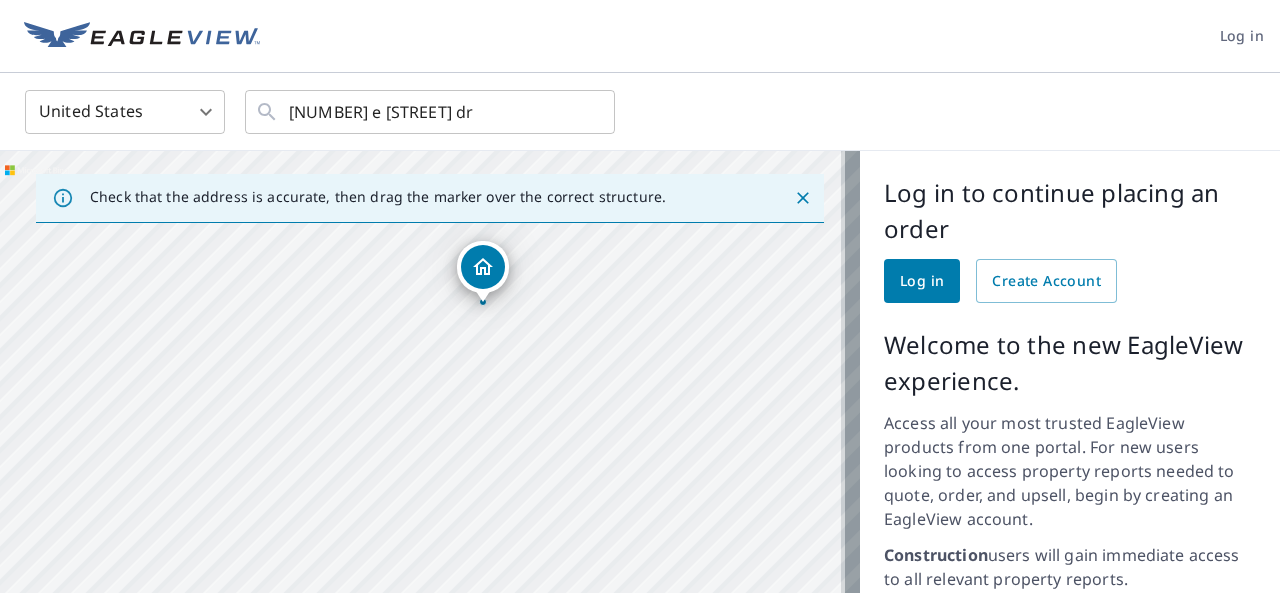 drag, startPoint x: 521, startPoint y: 454, endPoint x: 518, endPoint y: 318, distance: 136.03308 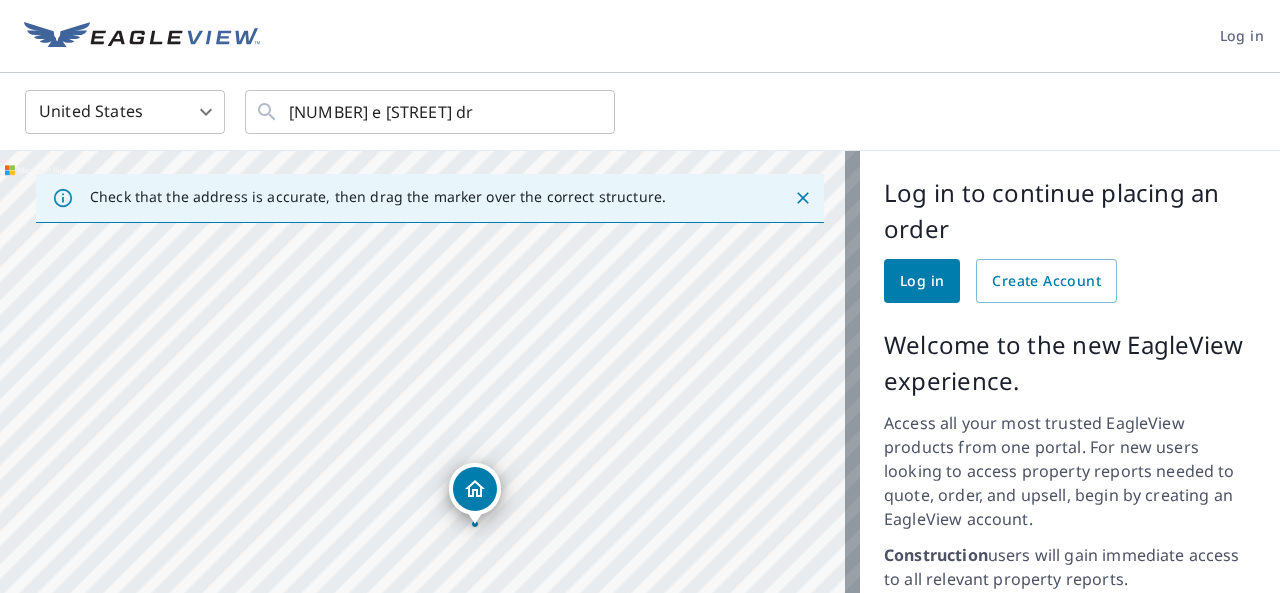 drag, startPoint x: 488, startPoint y: 267, endPoint x: 480, endPoint y: 498, distance: 231.13849 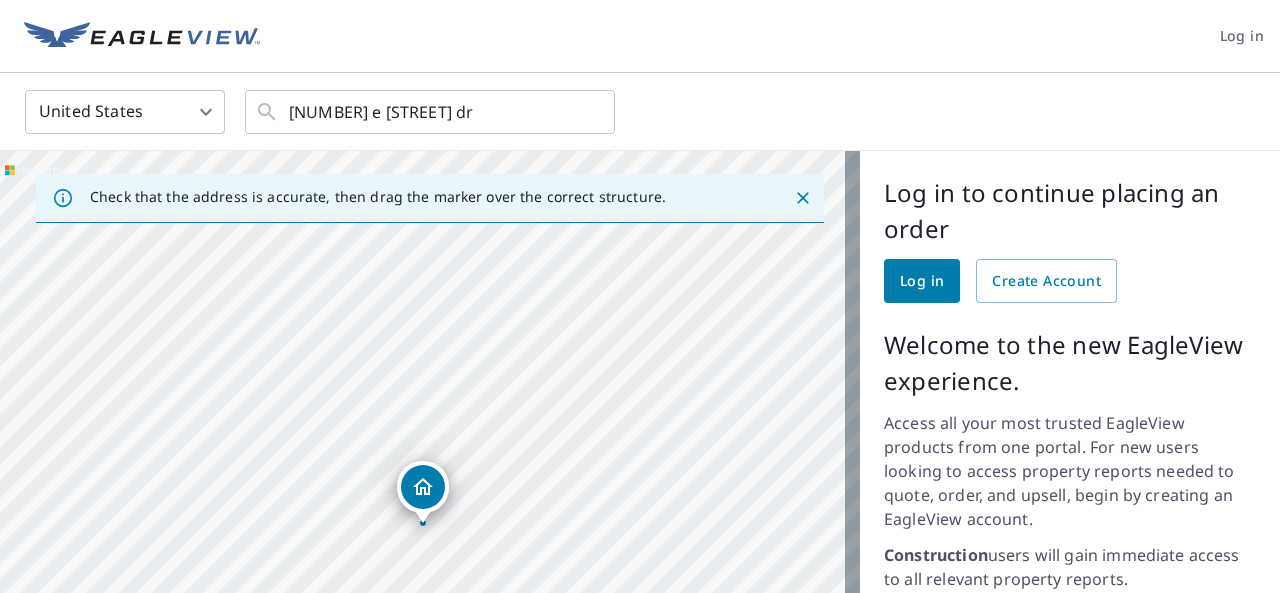 drag, startPoint x: 502, startPoint y: 436, endPoint x: 510, endPoint y: 268, distance: 168.19037 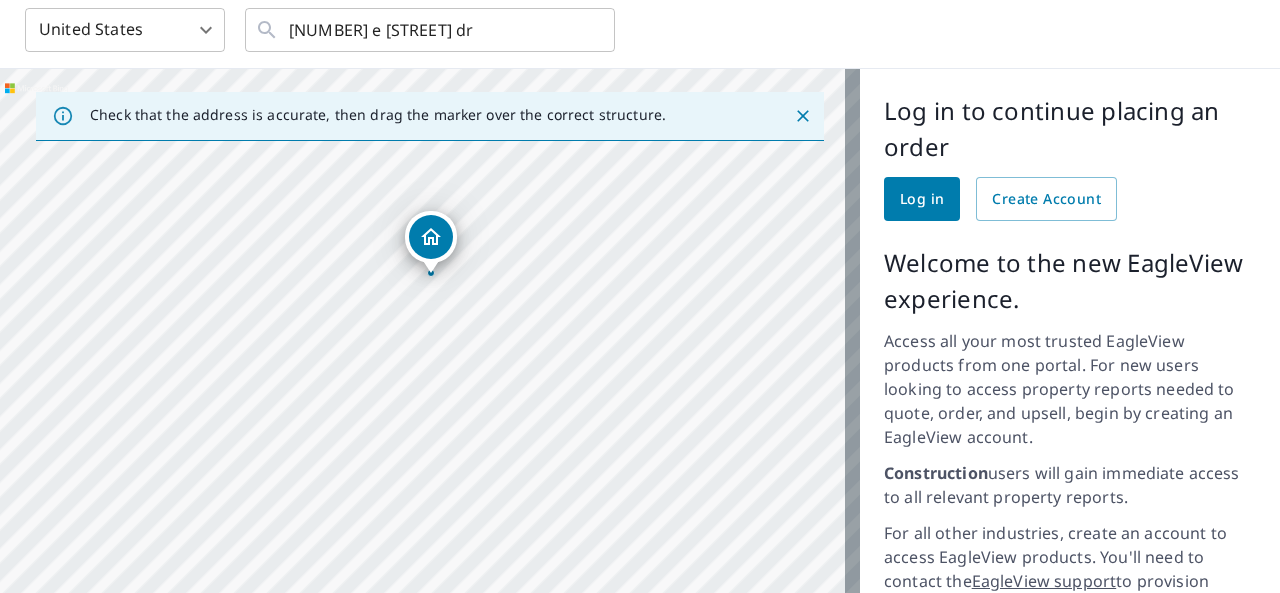 scroll, scrollTop: 0, scrollLeft: 0, axis: both 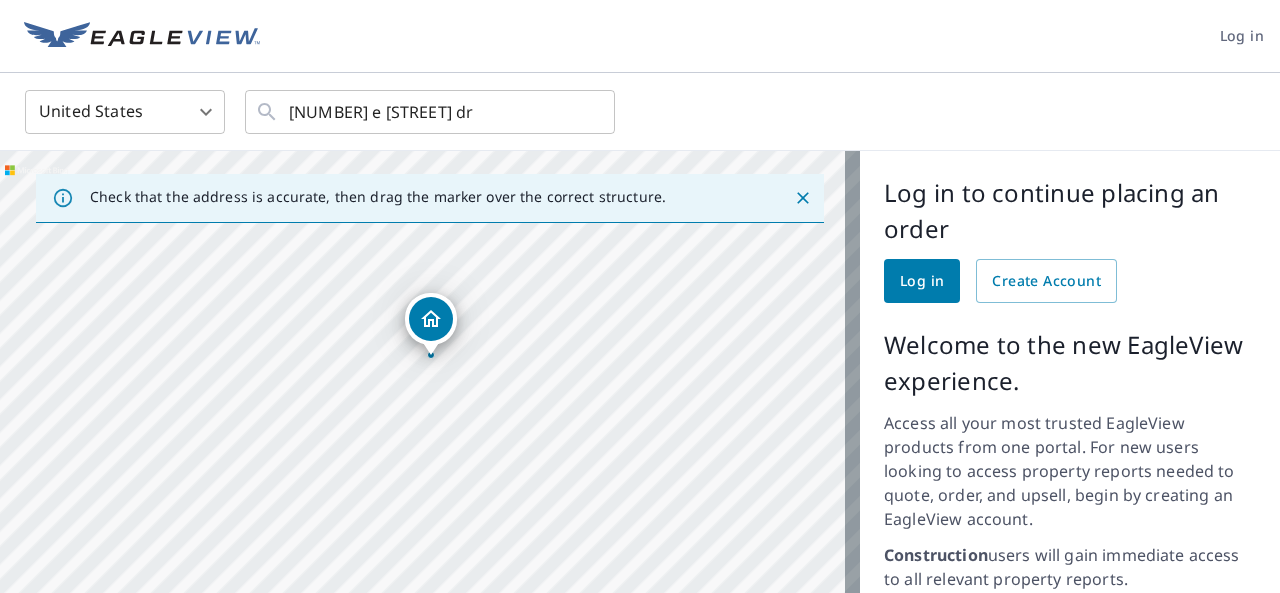 click 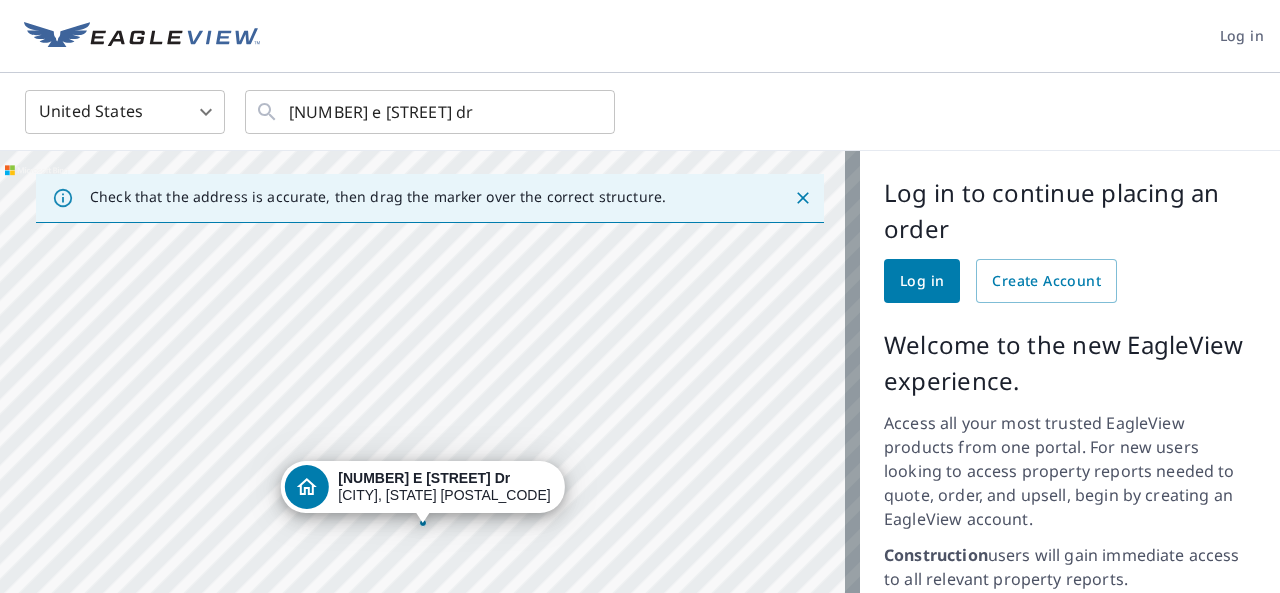 click on "[NUMBER] E [STREET] Dr [CITY], [STATE] [POSTAL_CODE]" at bounding box center [444, 487] 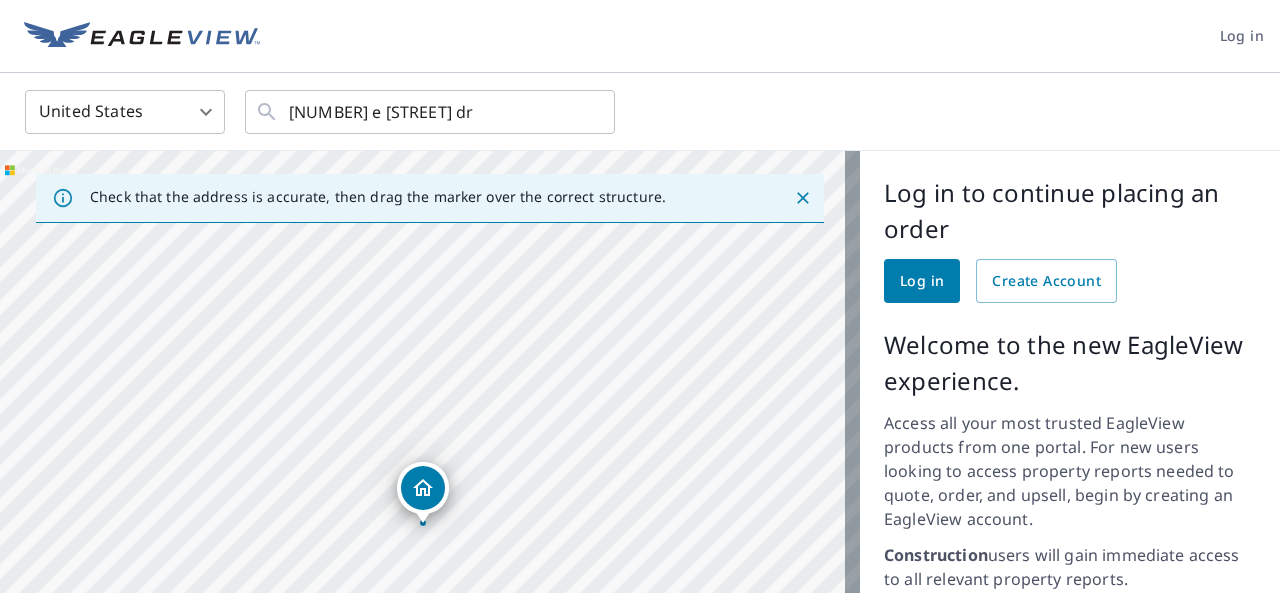 click on "[NUMBER] E [STREET] Dr [CITY], [STATE] [POSTAL_CODE]" at bounding box center (430, 538) 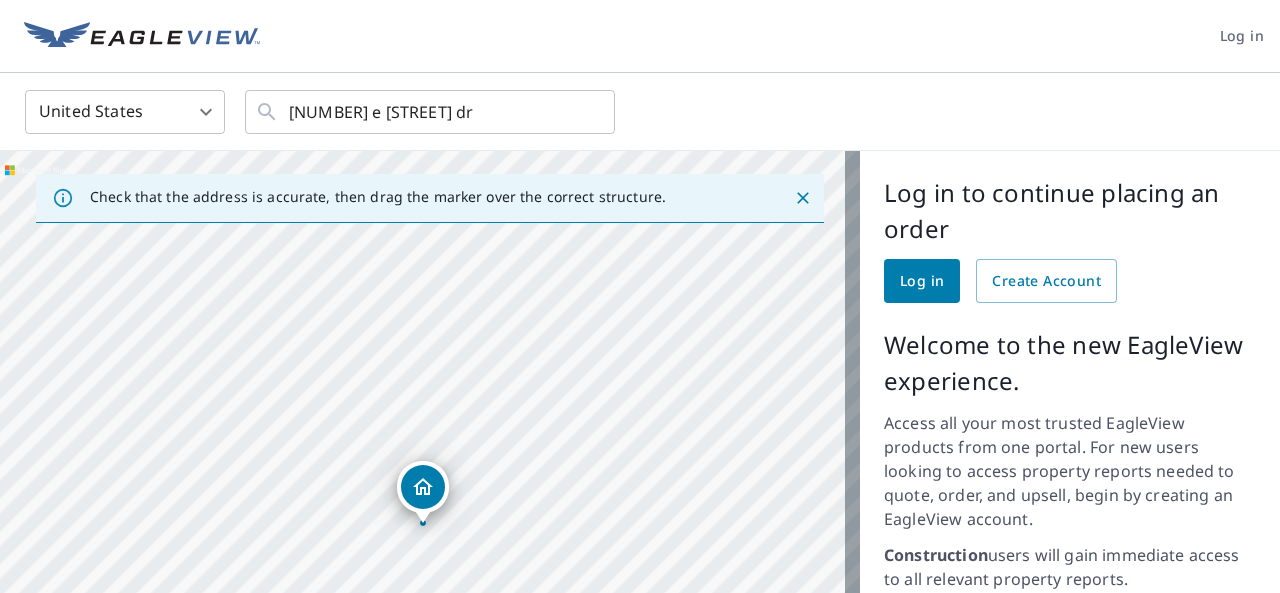 click 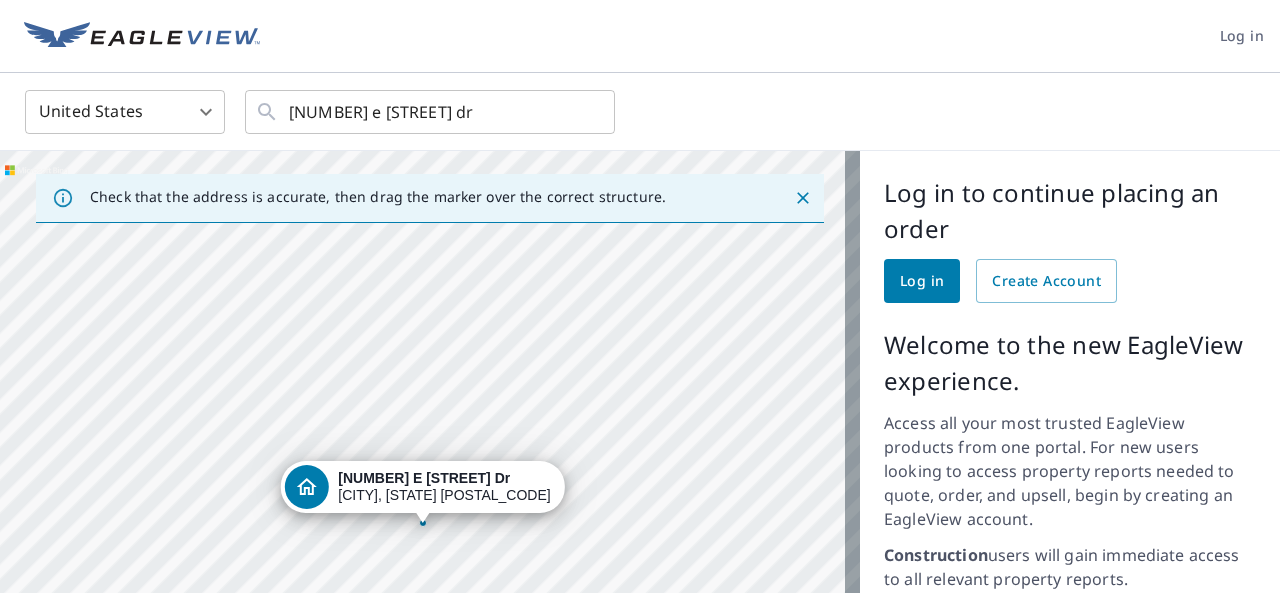 click on "Log in" at bounding box center (922, 281) 